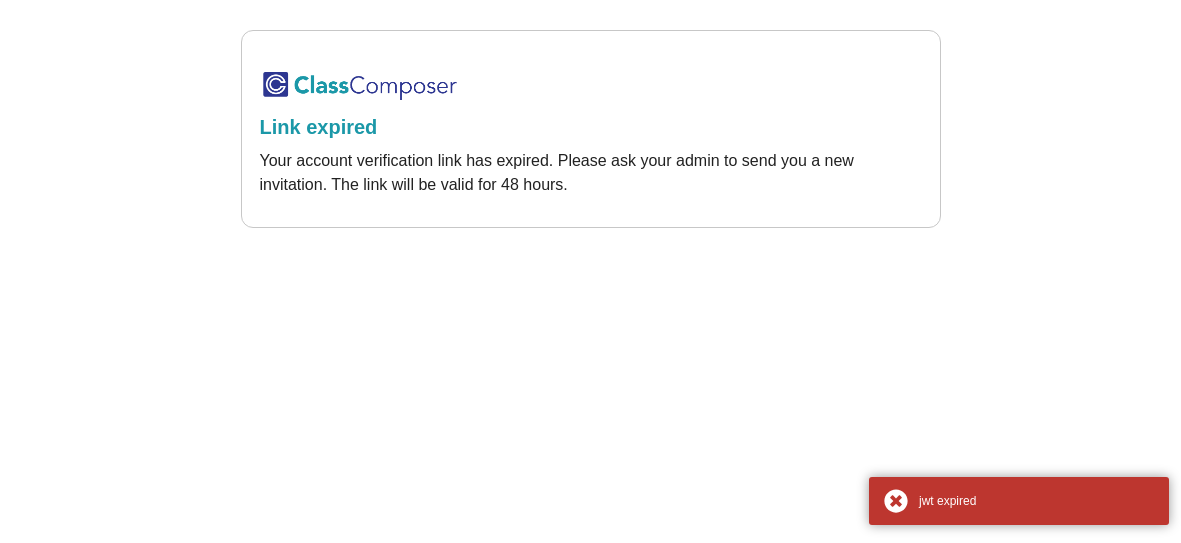 scroll, scrollTop: 0, scrollLeft: 0, axis: both 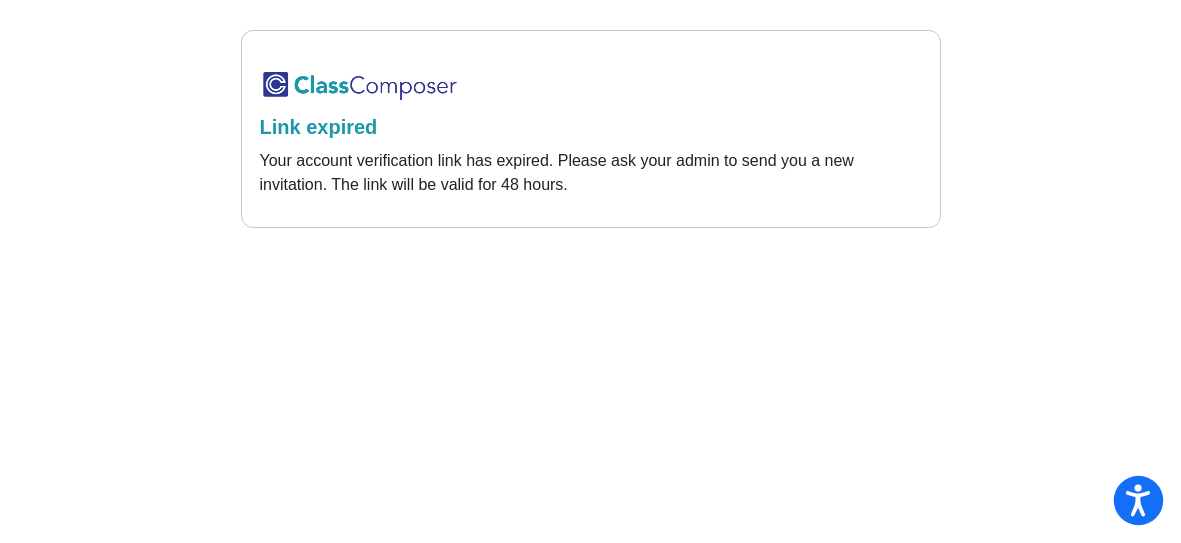 click at bounding box center (1139, 501) 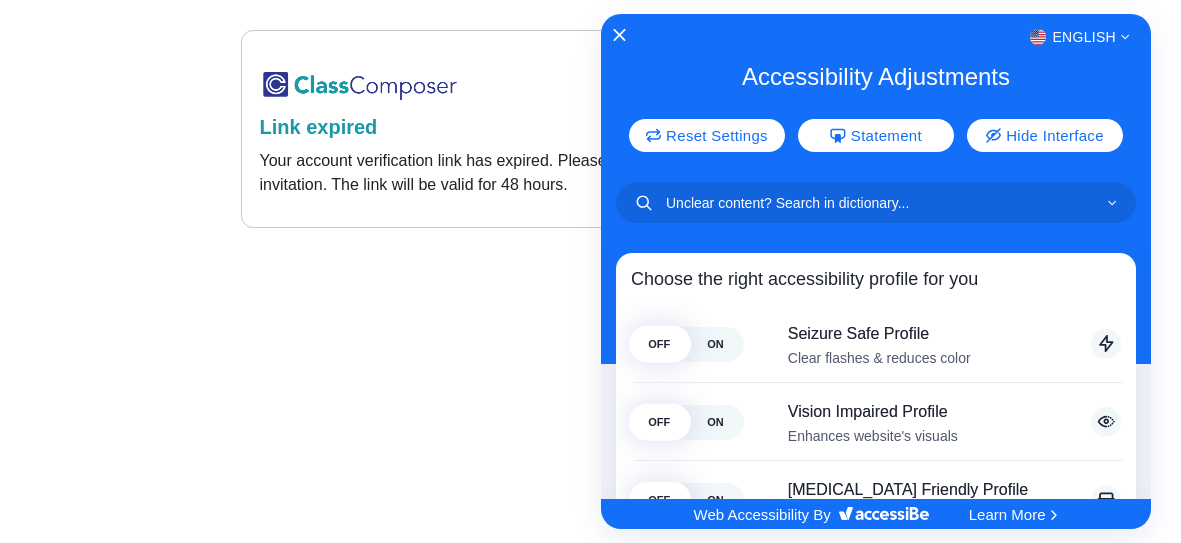 click on "English Accessibility Adjustments Reset Settings Statement Hide Interface Choose the right accessibility profile for you OFF ON Seizure Safe Profile Clear flashes & reduces color This profile enables epileptic and seizure prone users to browse safely by eliminating the risk of seizures that result from flashing or blinking animations and risky color combinations. OFF ON Vision Impaired Profile Enhances website's visuals This profile adjusts the website, so that it is accessible to the majority of visual impairments such as Degrading Eyesight, Tunnel Vision, Cataract, Glaucoma, and others. OFF ON ADHD Friendly Profile More focus & fewer distractions This profile significantly reduces distractions, to help people with ADHD and Neurodevelopmental disorders browse, read, and focus on the essential elements of the website more easily. OFF ON Cognitive Disability Profile Assists with reading & focusing OFF ON Keyboard Navigation (Motor) Use website with the keyboard Note: OFF ON Blind Users (Screen Reader) Note:" 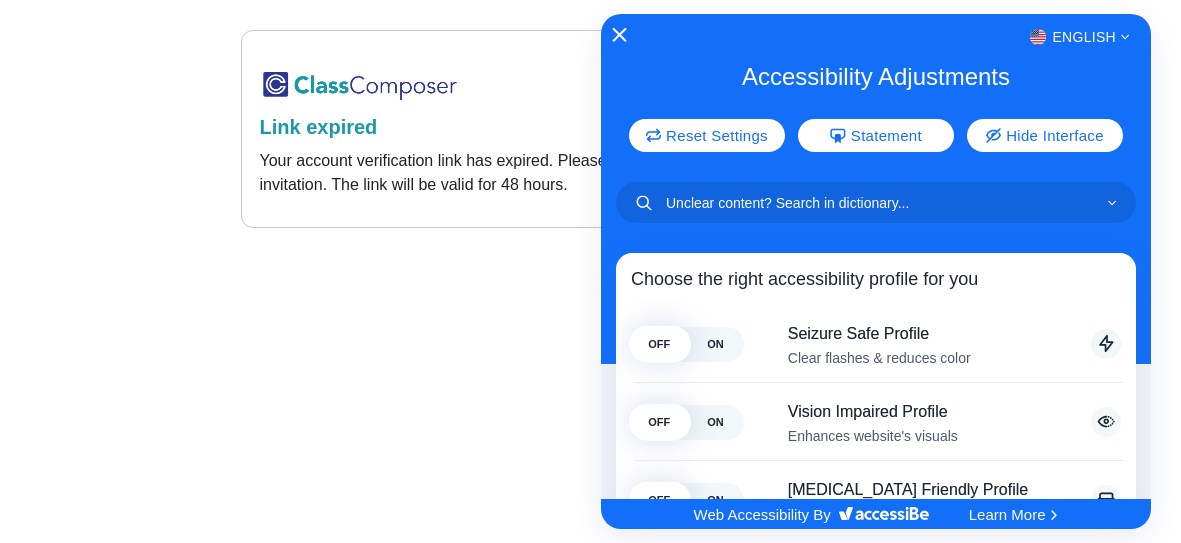 click 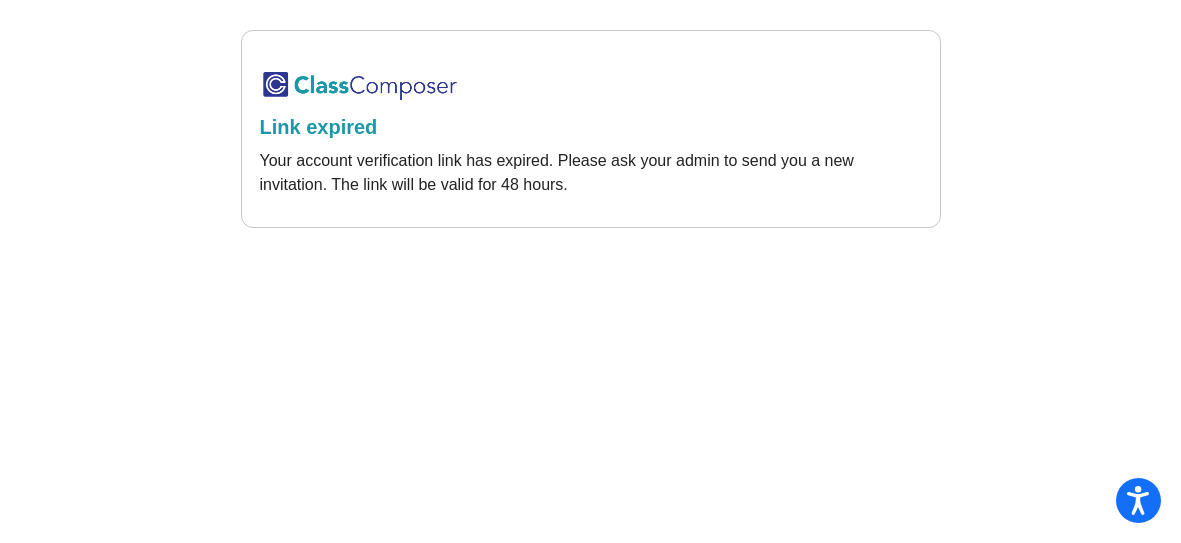 click at bounding box center (360, 85) 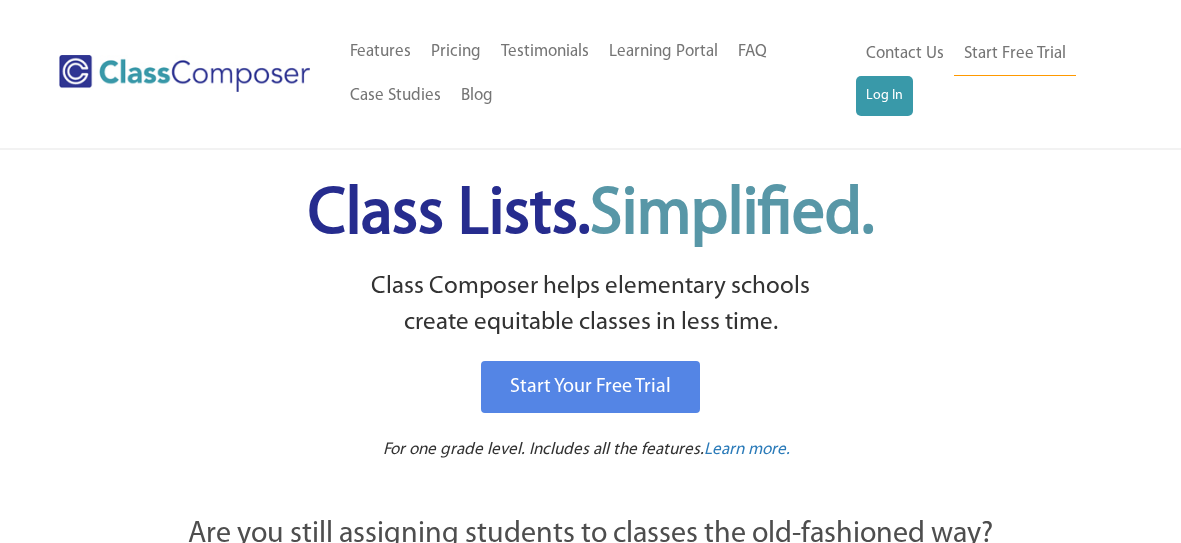 scroll, scrollTop: 0, scrollLeft: 0, axis: both 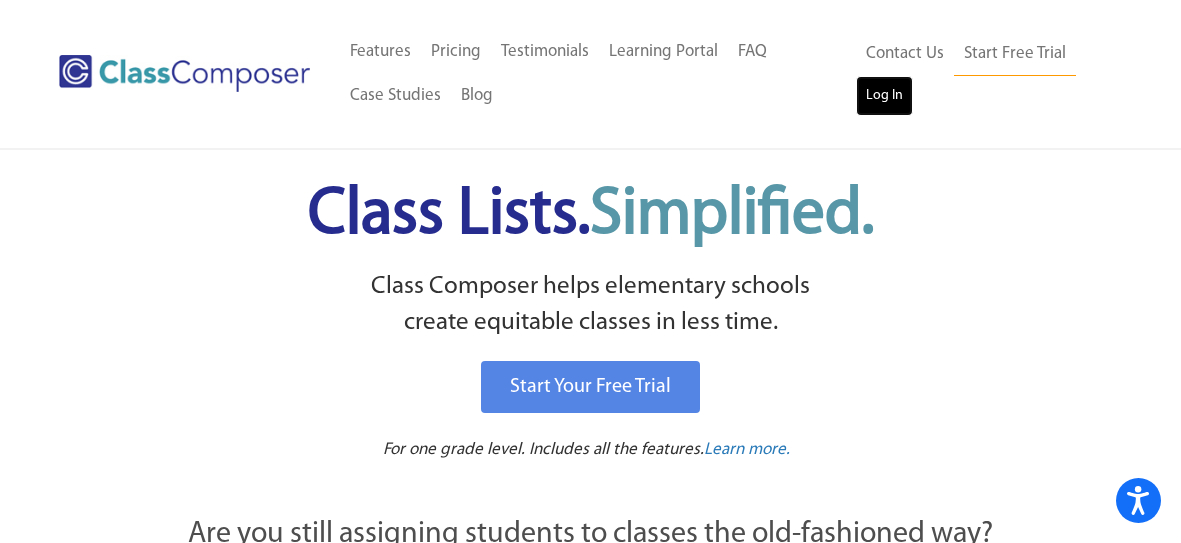 click on "Log In" at bounding box center (884, 96) 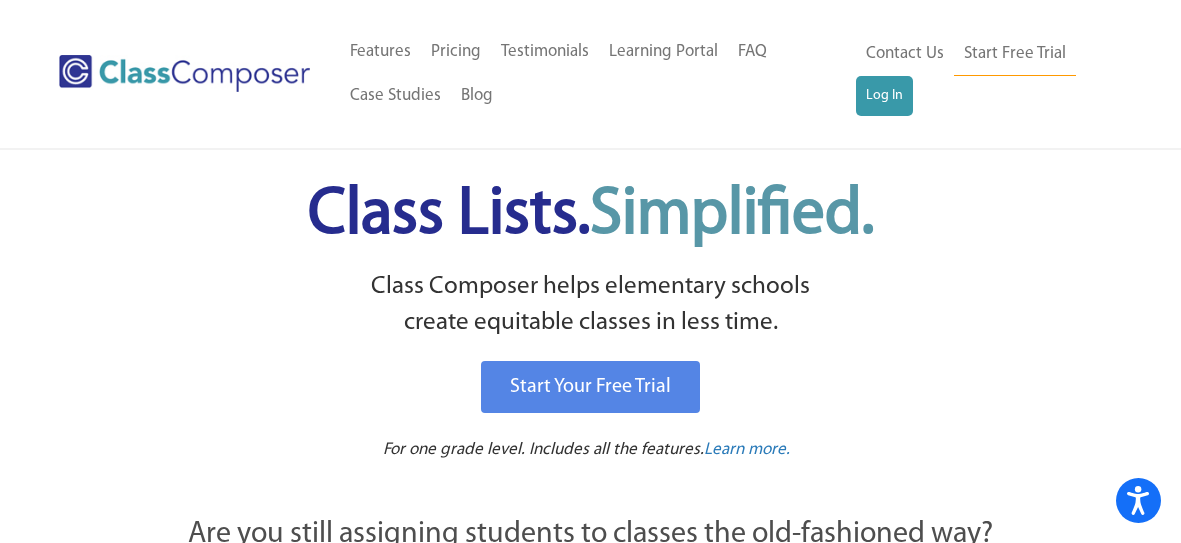 click on "Start Your Free Trial" at bounding box center [591, 387] 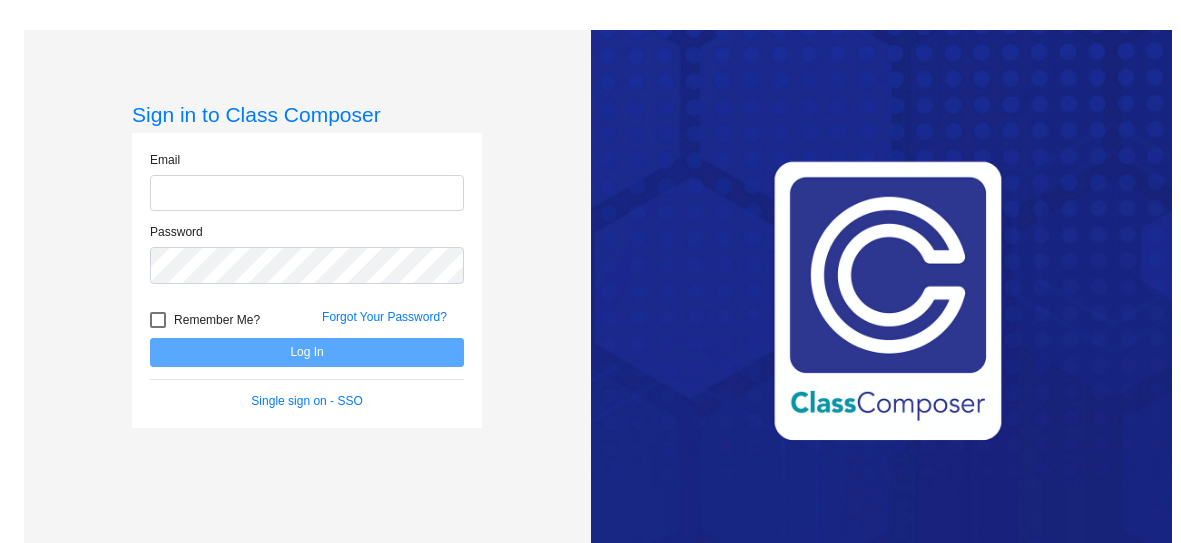 scroll, scrollTop: 0, scrollLeft: 0, axis: both 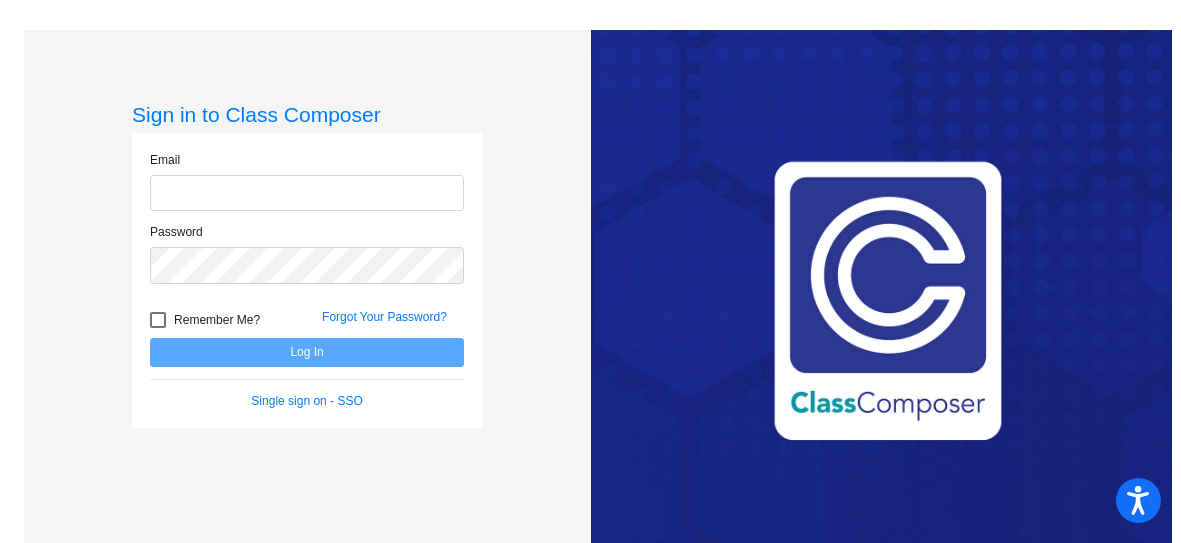 type on "[EMAIL_ADDRESS][DOMAIN_NAME]" 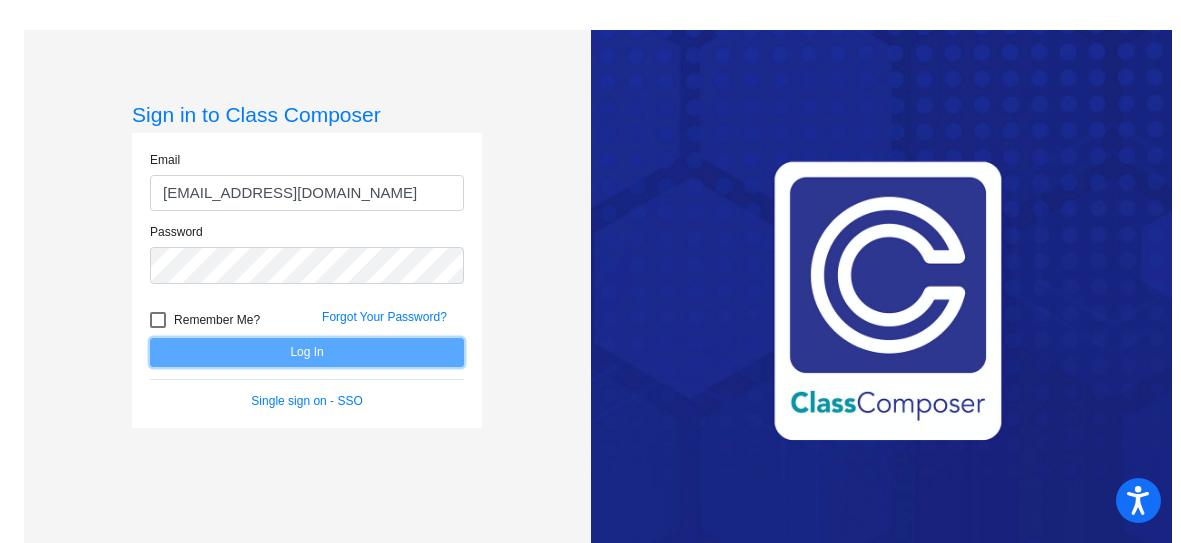 click on "Log In" 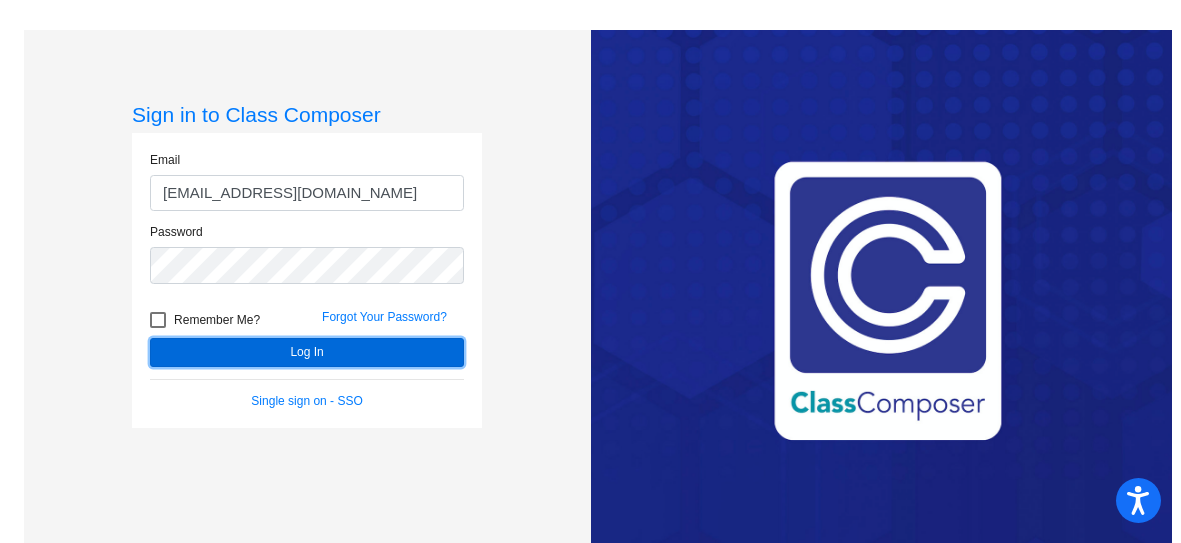 click on "Log In" 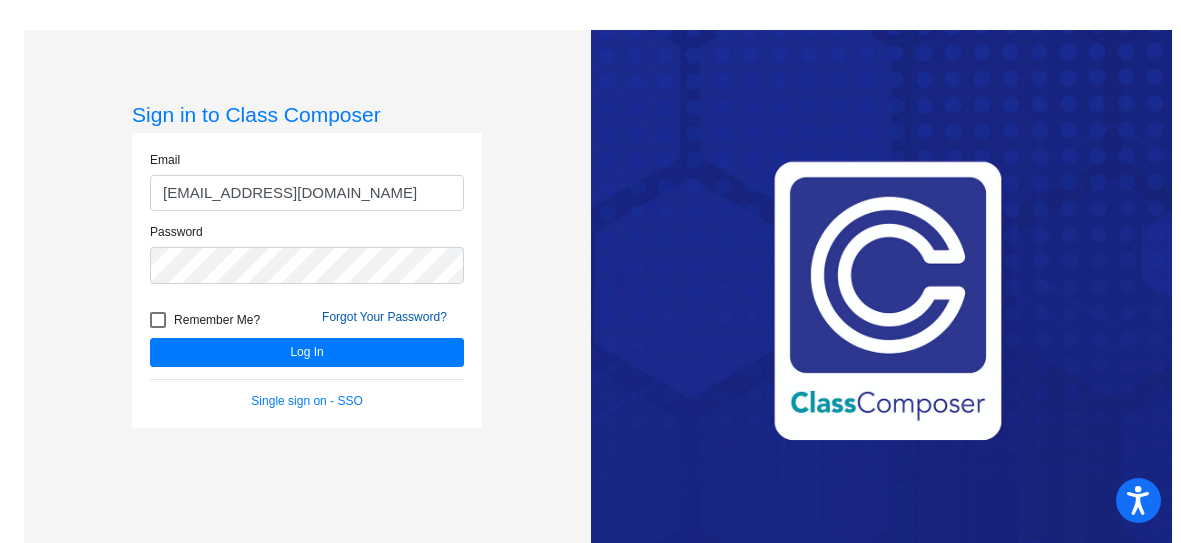 click on "Forgot Your Password?" 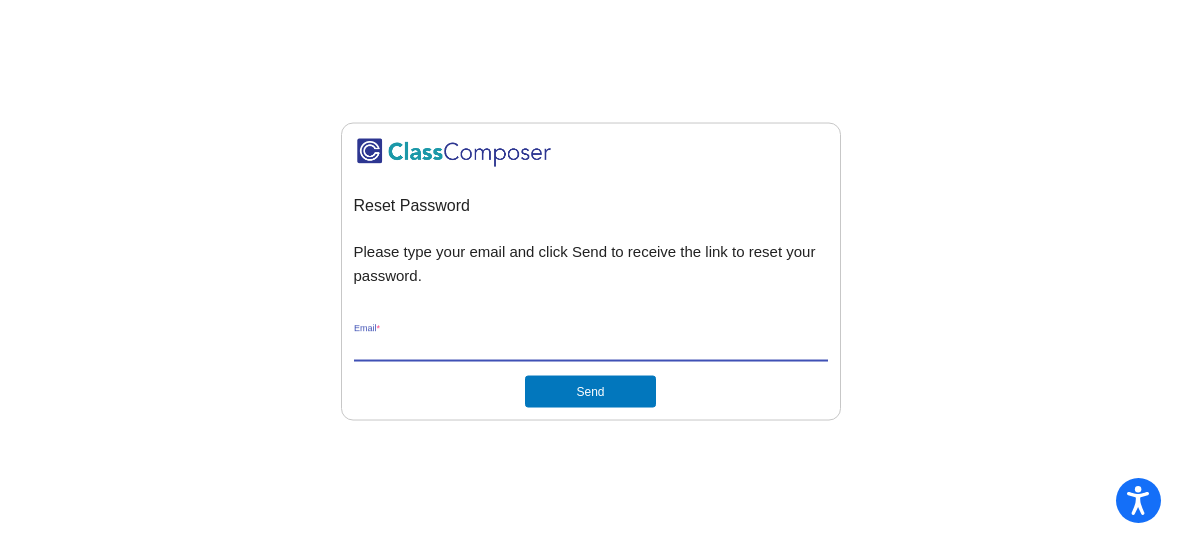click on "Email  *" at bounding box center [591, 347] 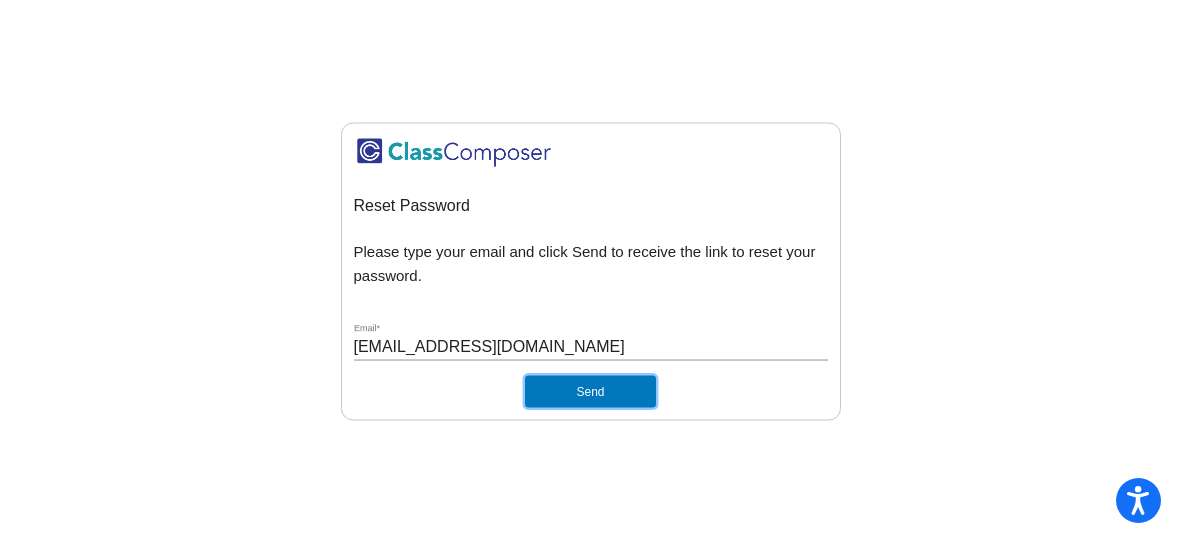 click on "Send" 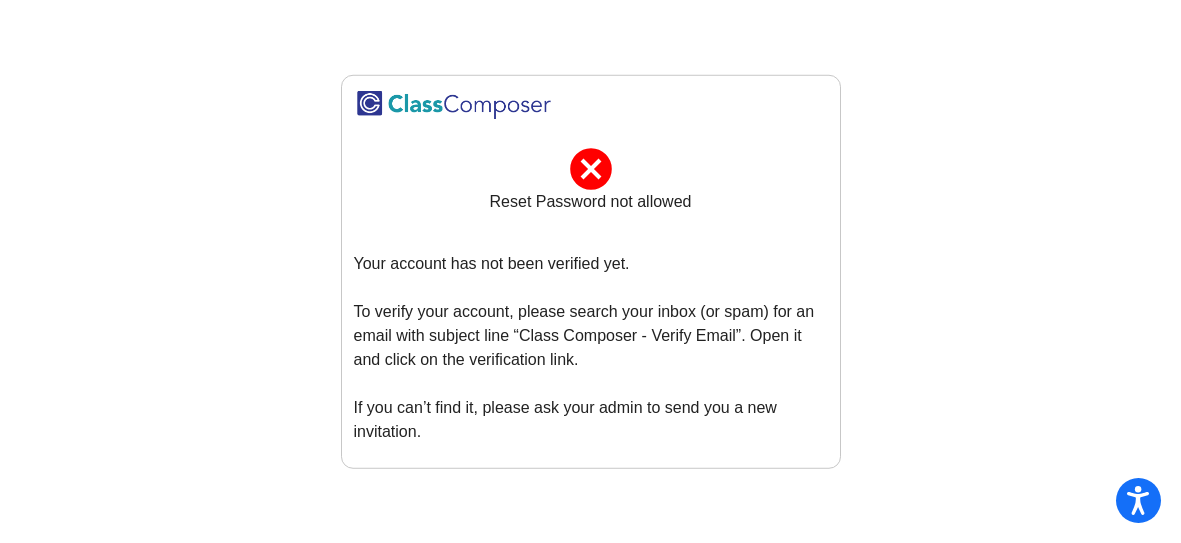 click on "Your account has not been verified yet.  To verify your account, please search your inbox (or spam) for an email with subject line “Class Composer - Verify Email”. Open it and click on the verification link.   If you can’t find it, please ask your admin to send you a new invitation." 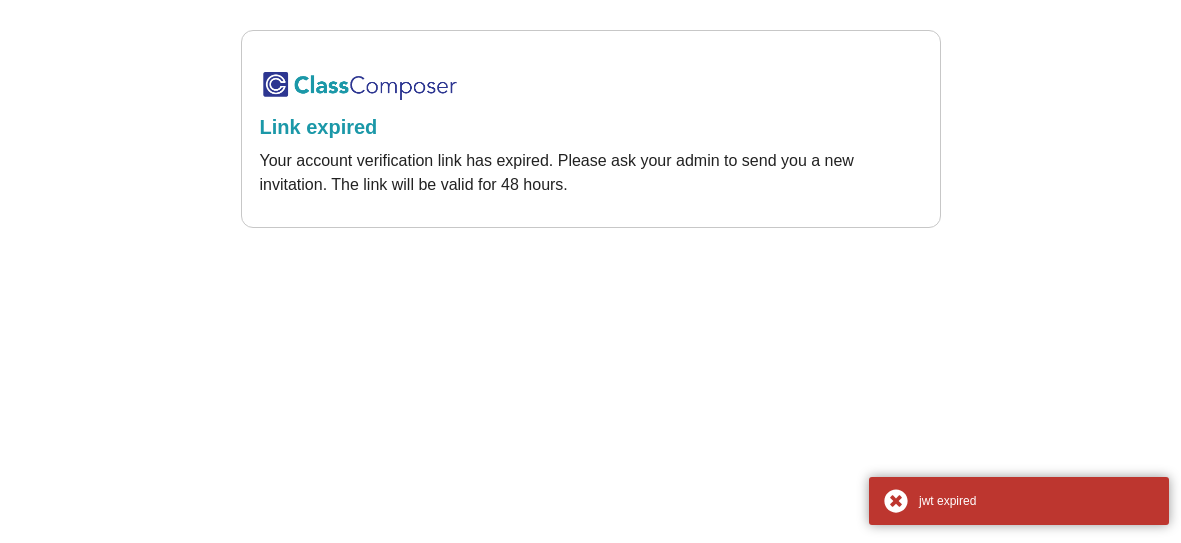 scroll, scrollTop: 0, scrollLeft: 0, axis: both 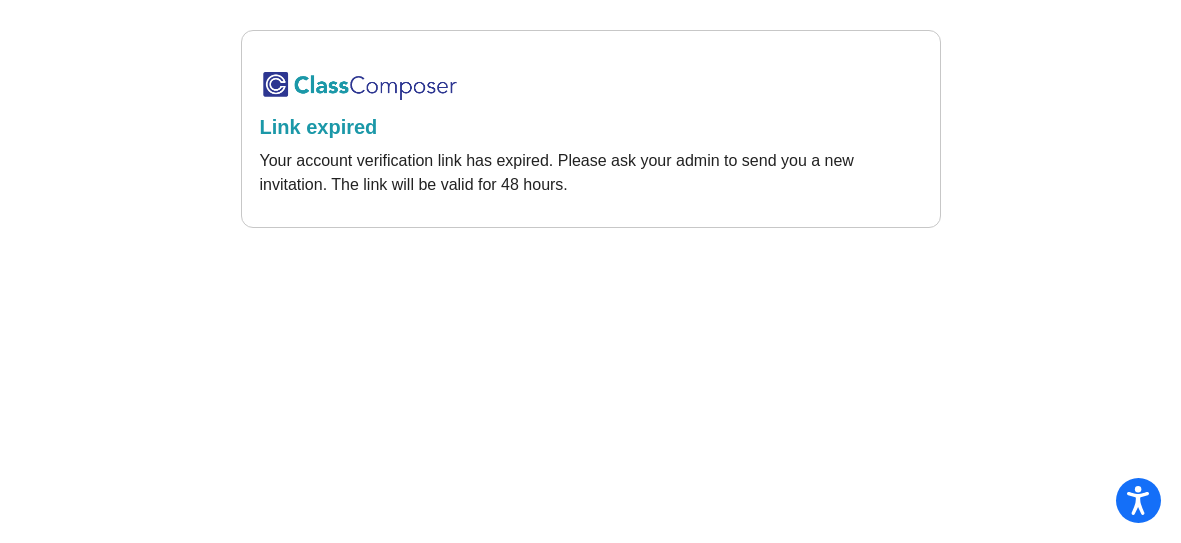 click on "Link expired Your account verification link has expired. Please ask your admin to send you a new invitation. The link will be valid for 48 hours. Change email × New email:  Update email" 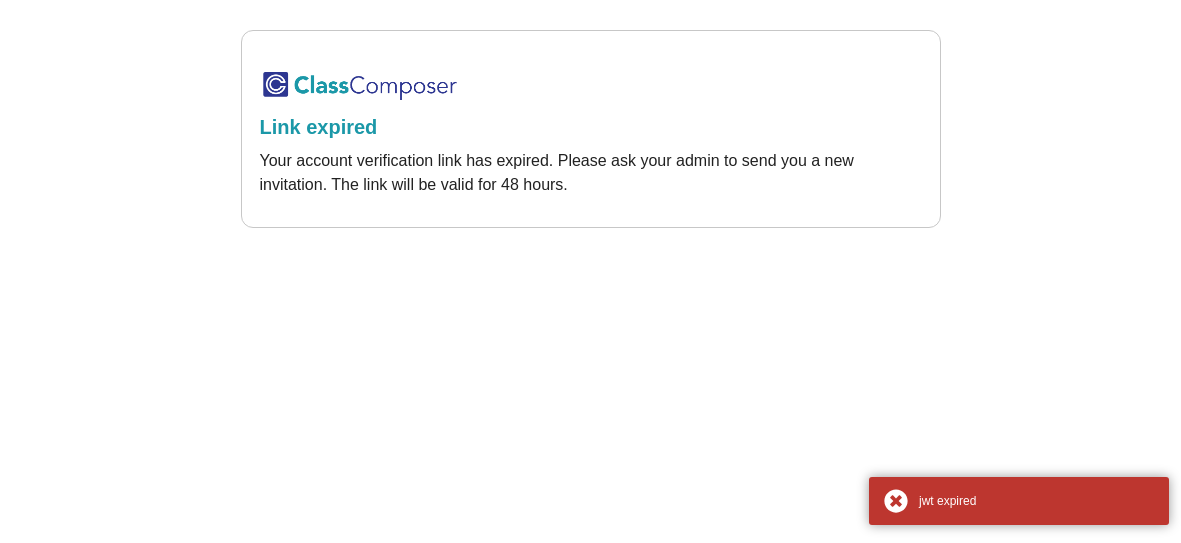 scroll, scrollTop: 0, scrollLeft: 0, axis: both 